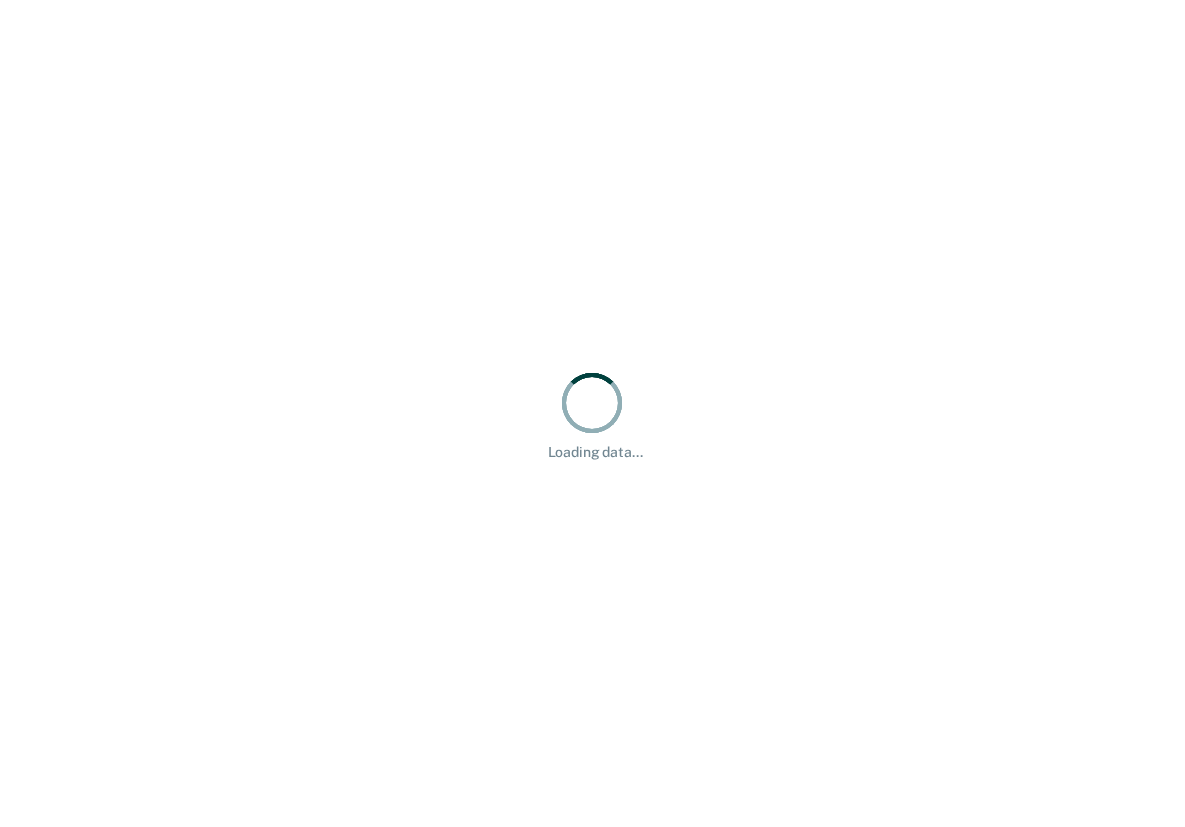 scroll, scrollTop: 0, scrollLeft: 0, axis: both 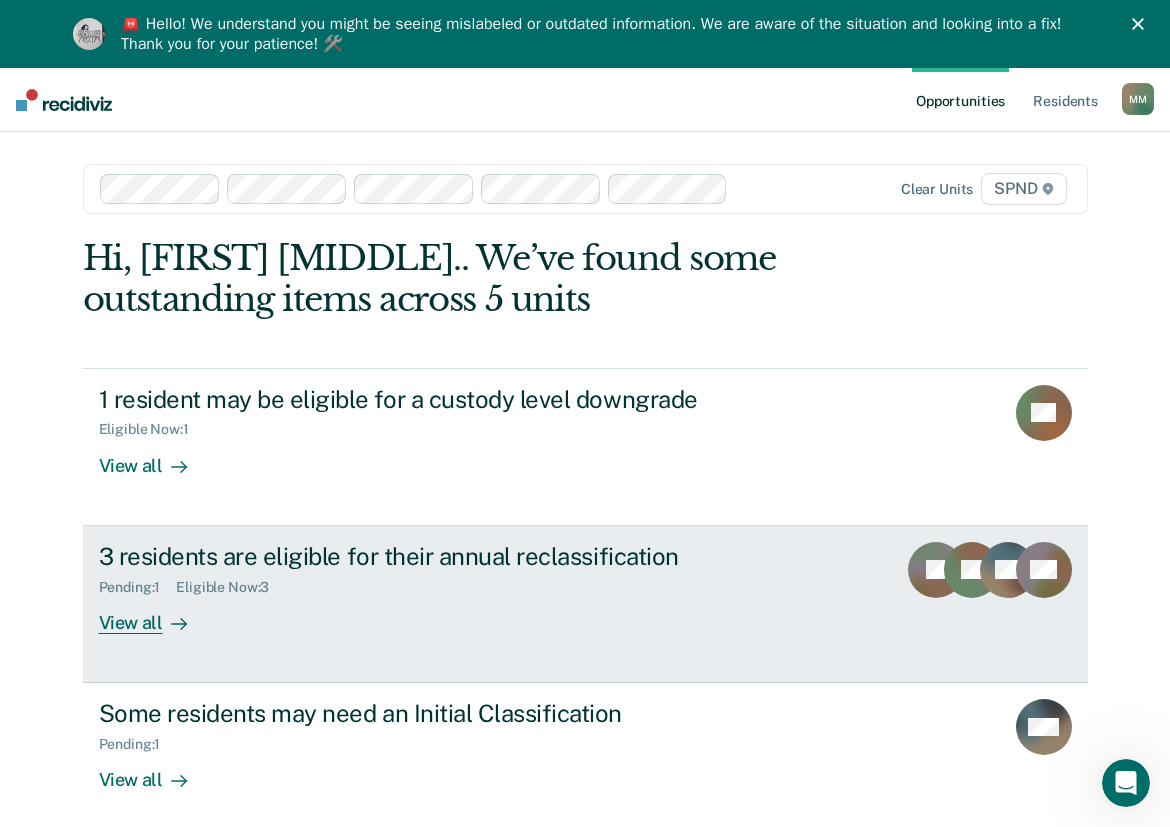 click on "View all" at bounding box center (155, 614) 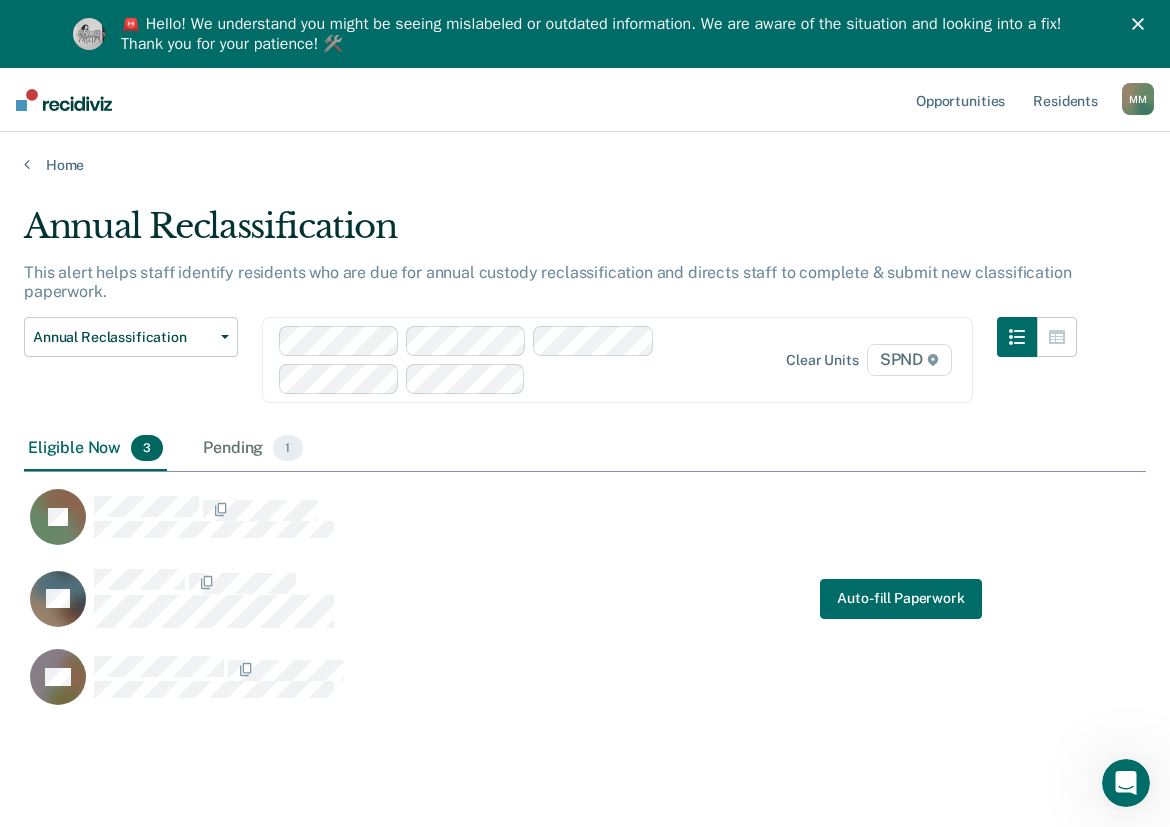 scroll, scrollTop: 16, scrollLeft: 16, axis: both 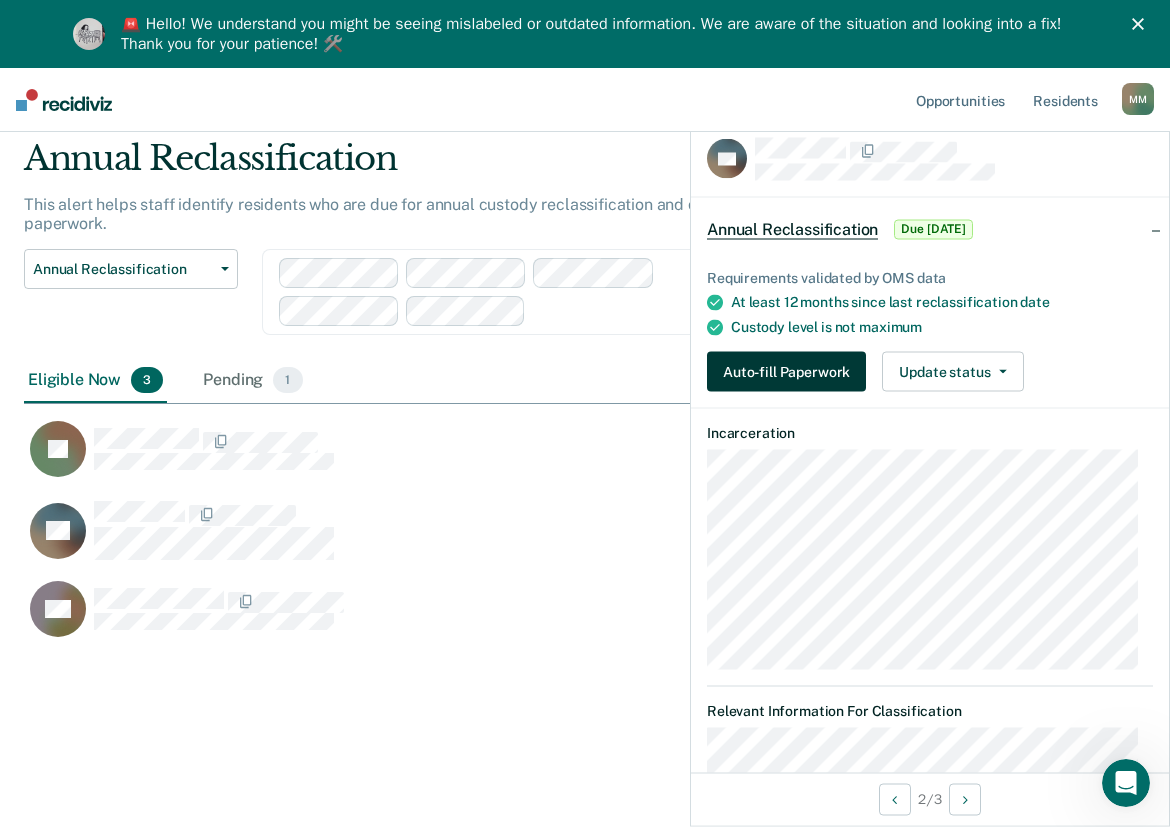 click on "Auto-fill Paperwork" at bounding box center (786, 372) 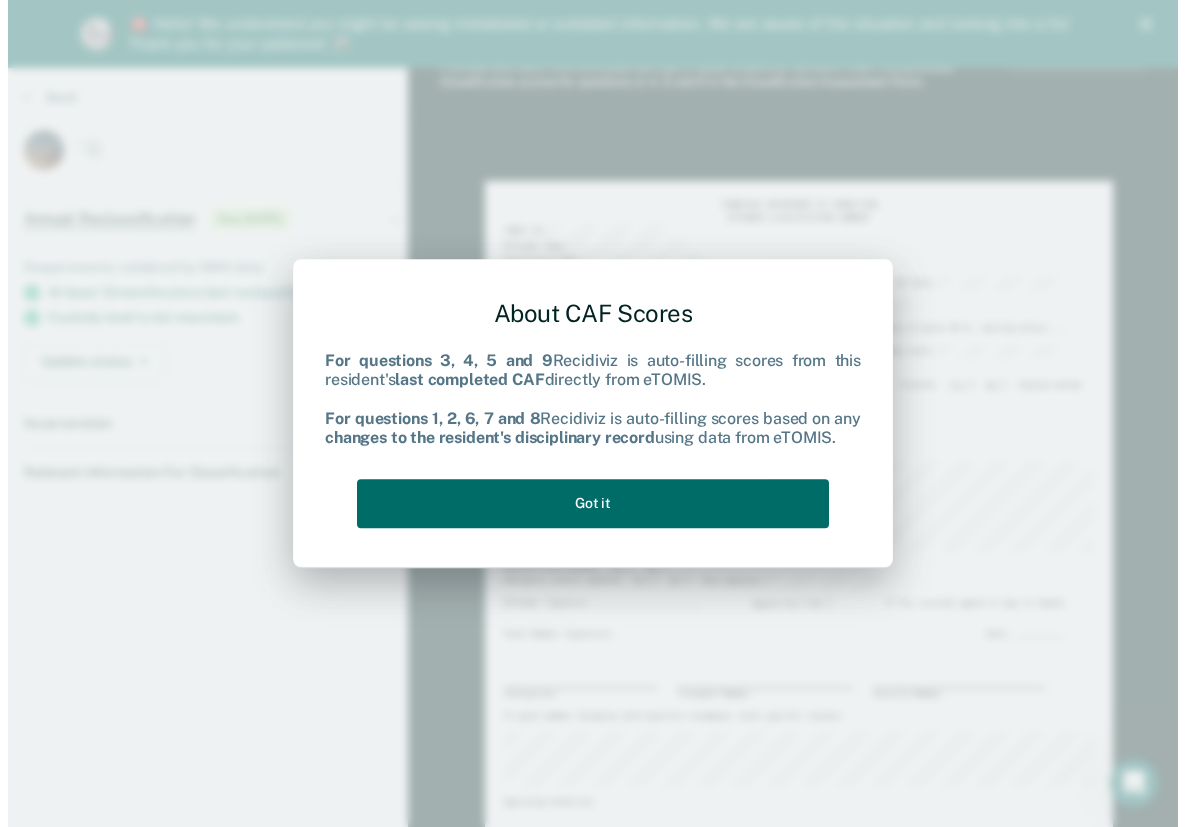 scroll, scrollTop: 0, scrollLeft: 0, axis: both 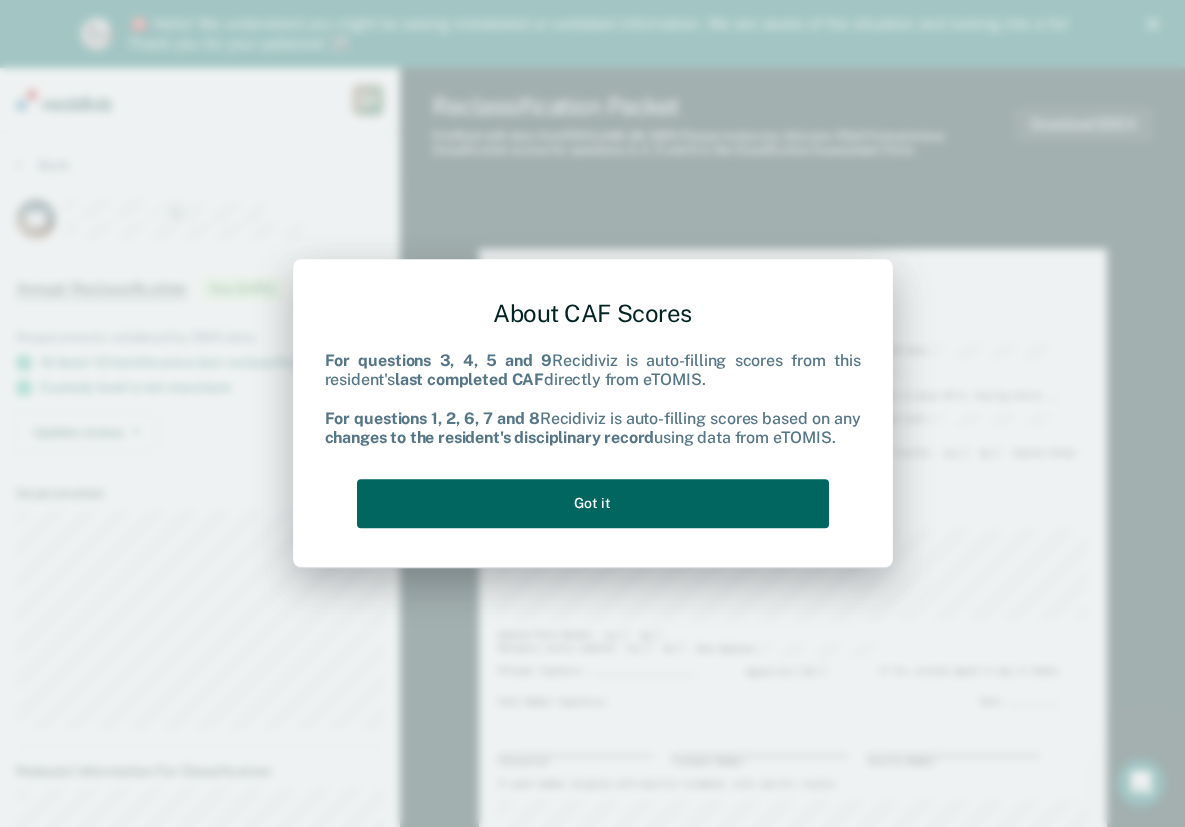 click on "Got it" at bounding box center [593, 503] 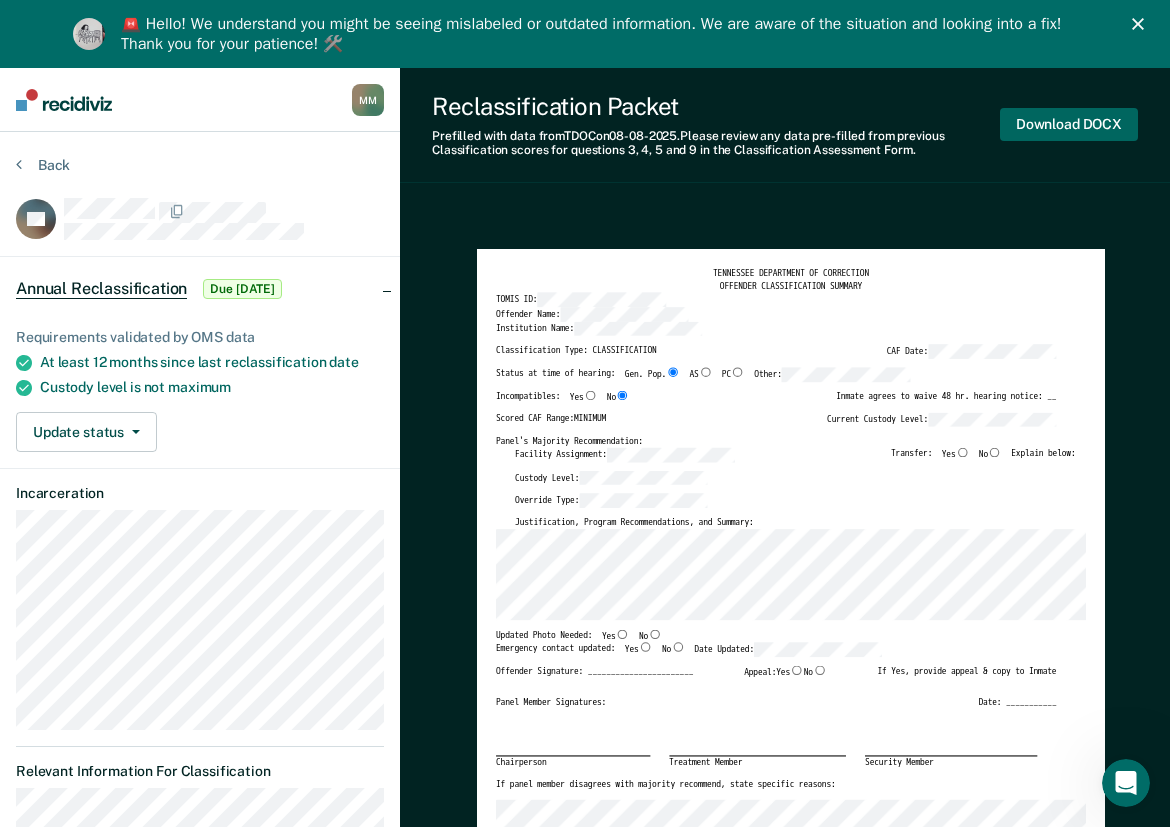 click on "Download DOCX" at bounding box center [1069, 124] 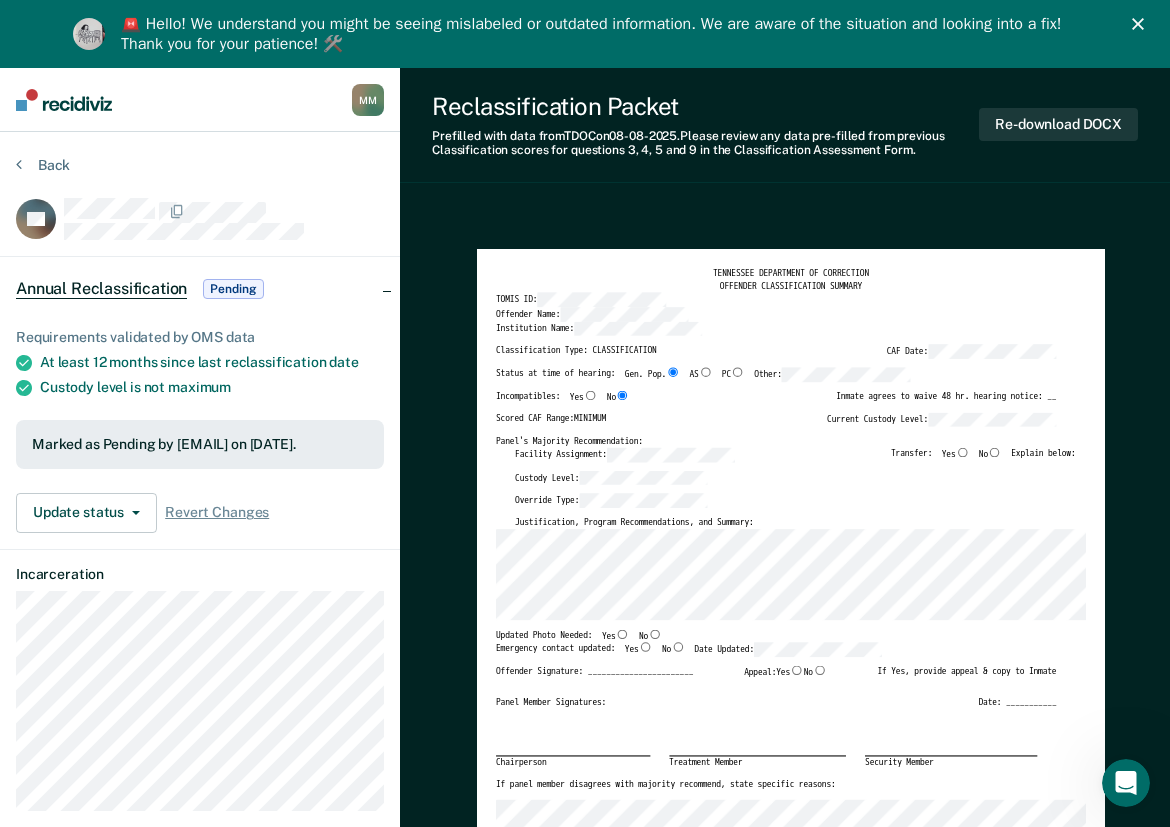 click 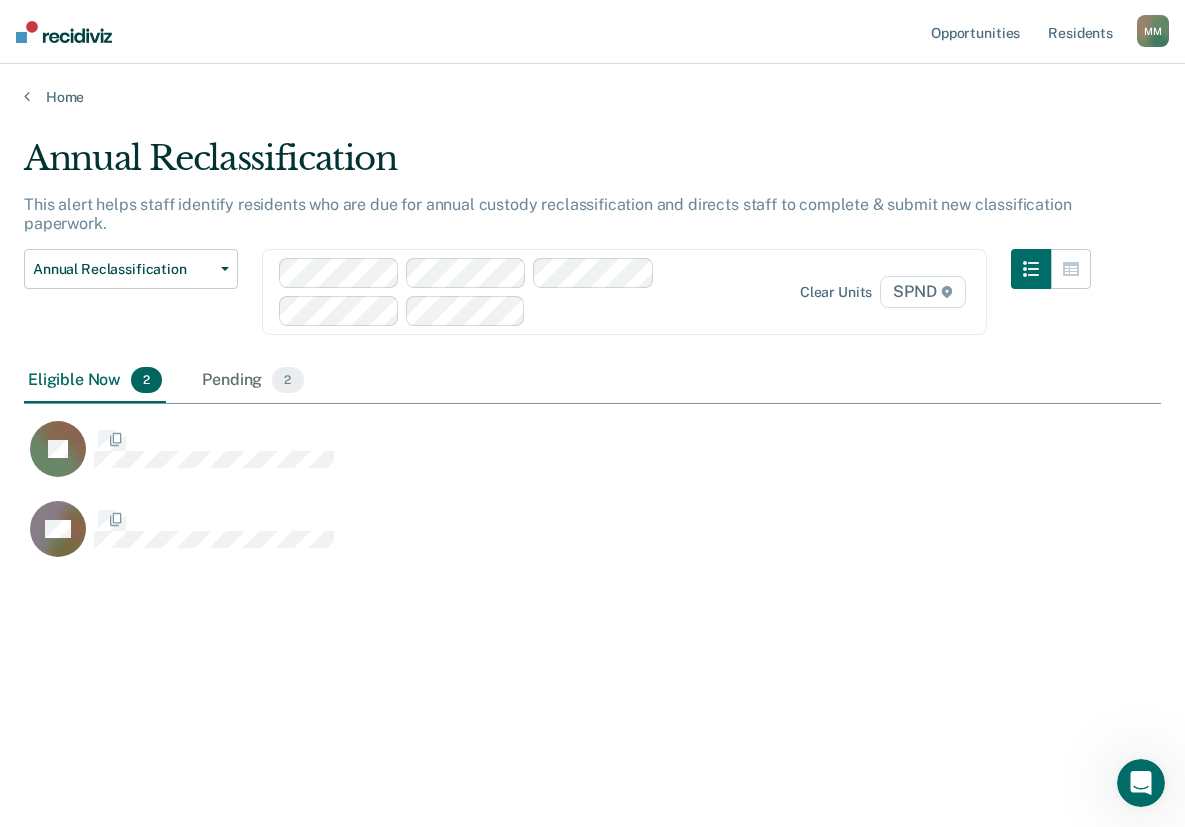 scroll, scrollTop: 16, scrollLeft: 16, axis: both 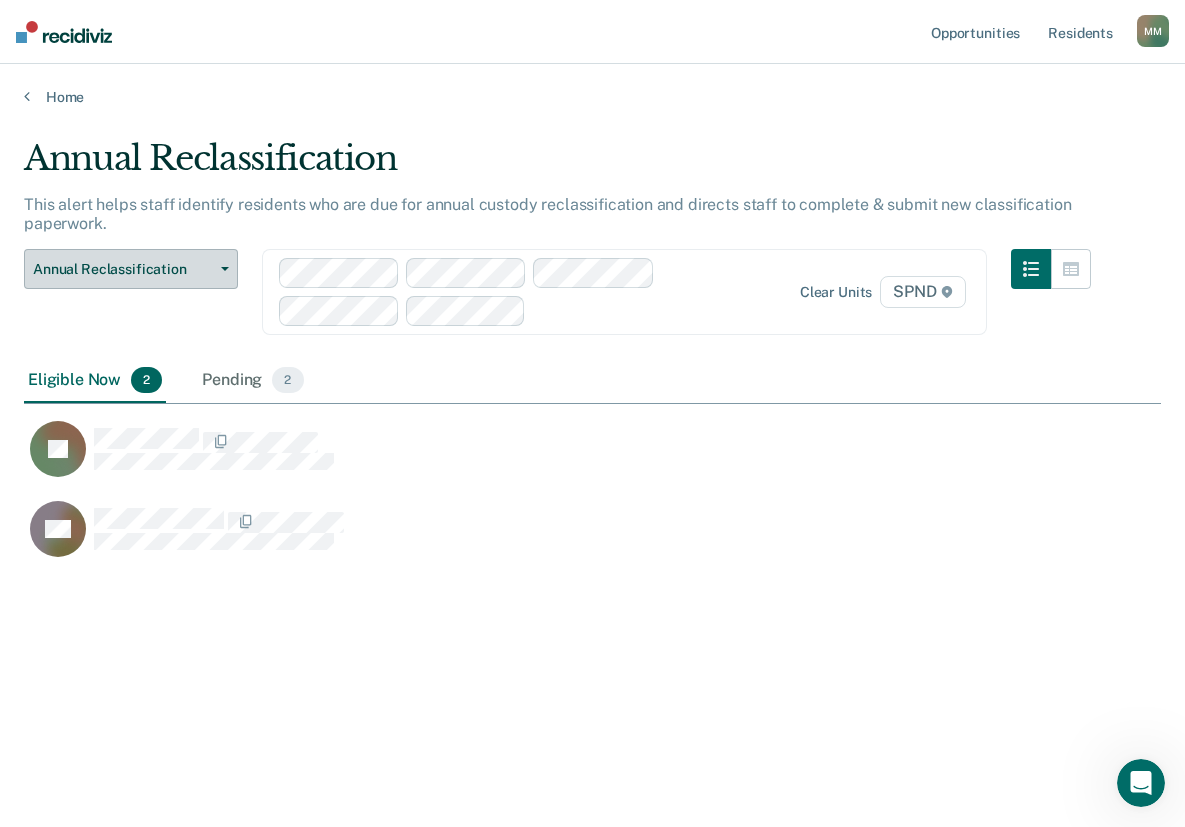 click on "Annual Reclassification" at bounding box center [131, 269] 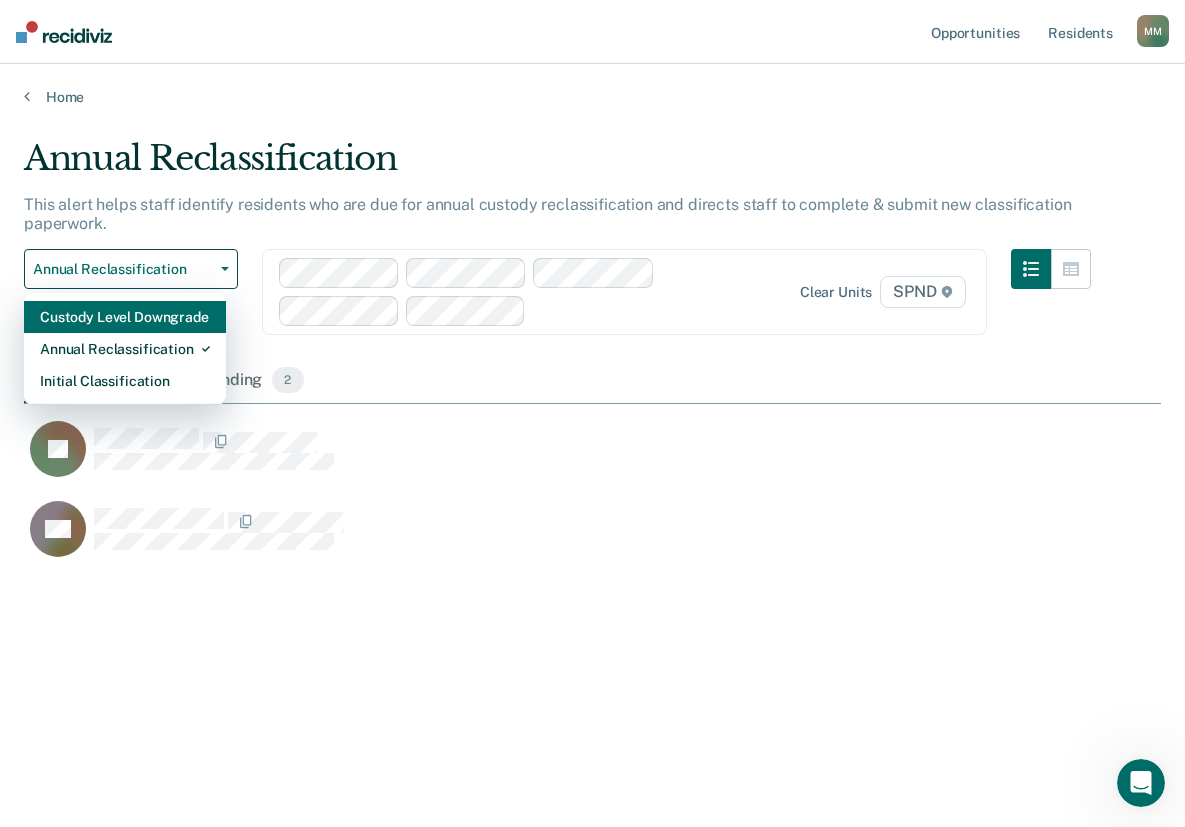 click on "Custody Level Downgrade" at bounding box center [125, 317] 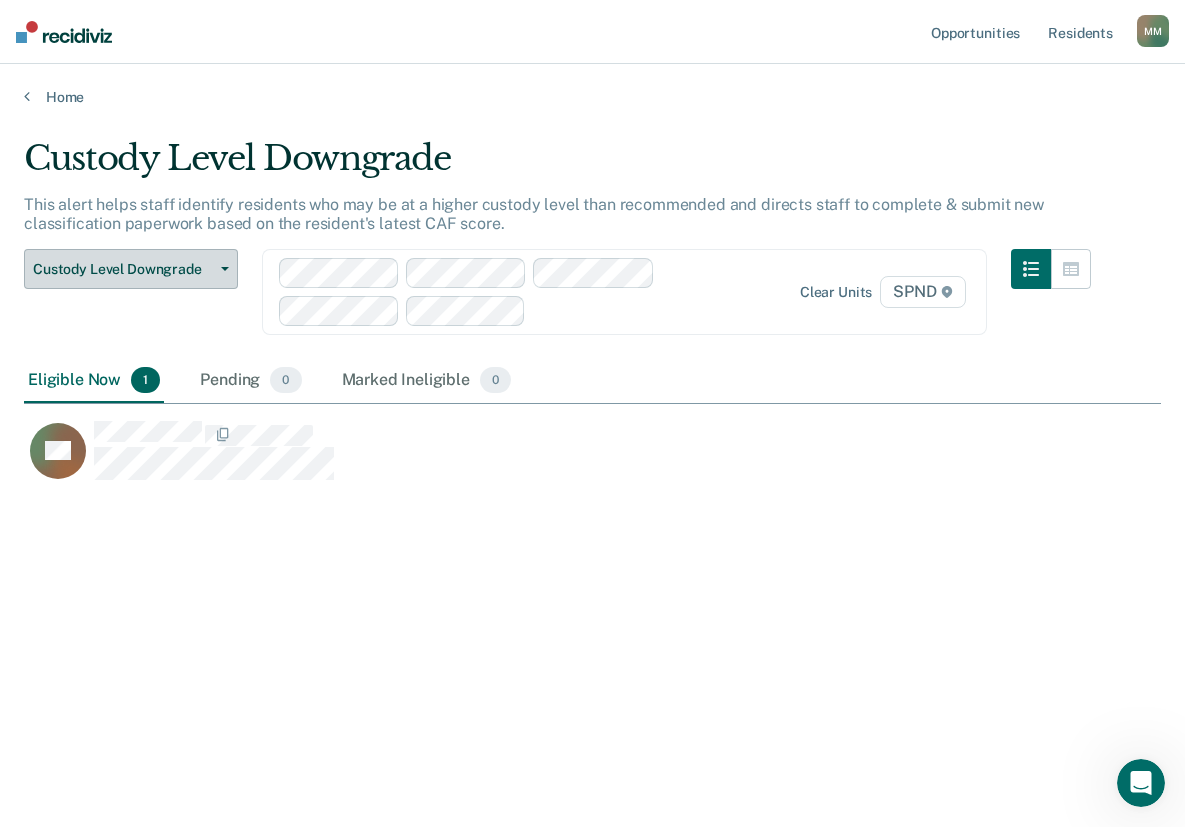 click on "Custody Level Downgrade" at bounding box center (131, 269) 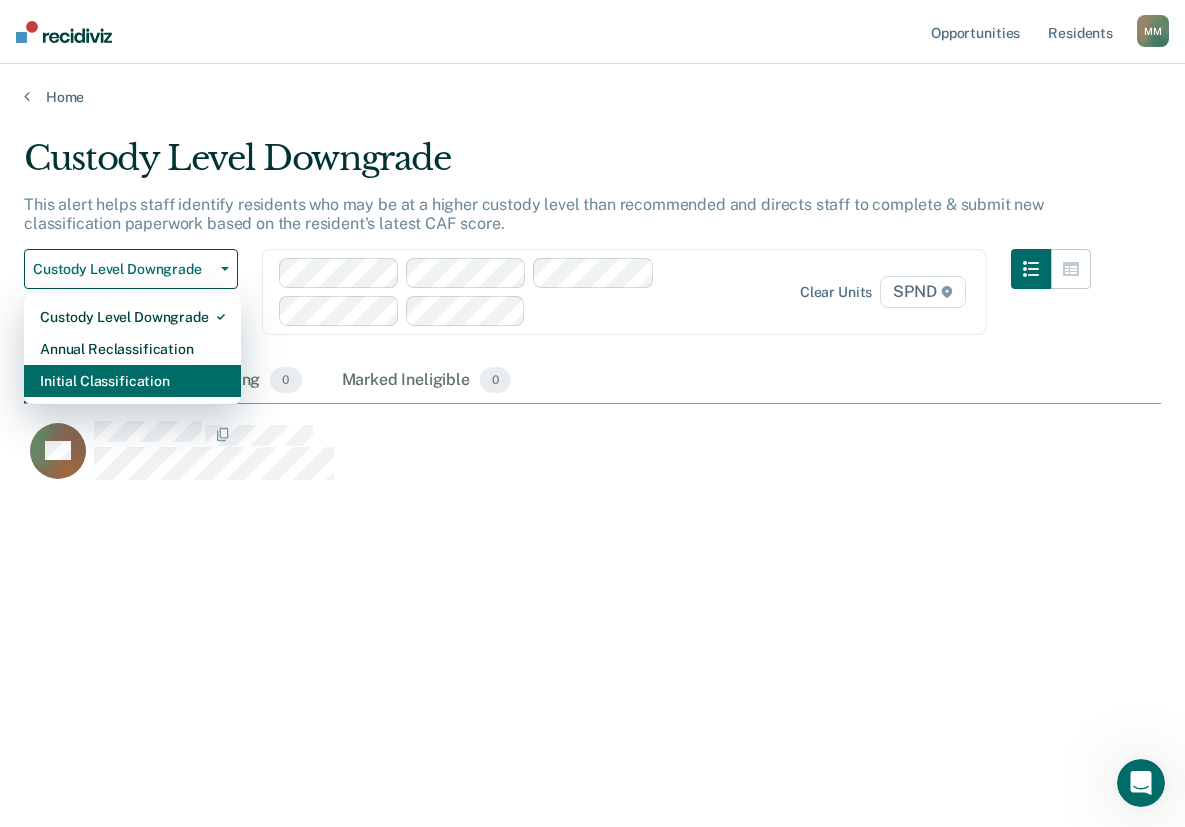 click on "Initial Classification" at bounding box center (132, 381) 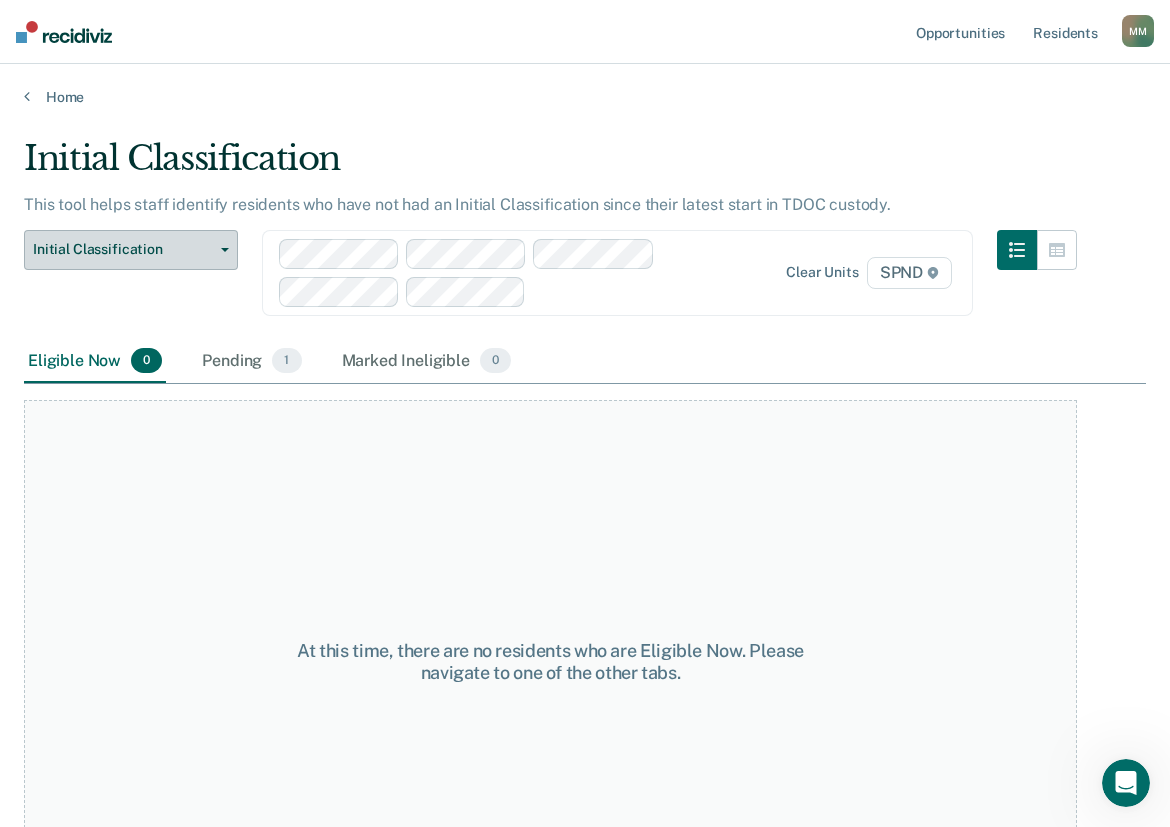 click on "Initial Classification" at bounding box center (131, 250) 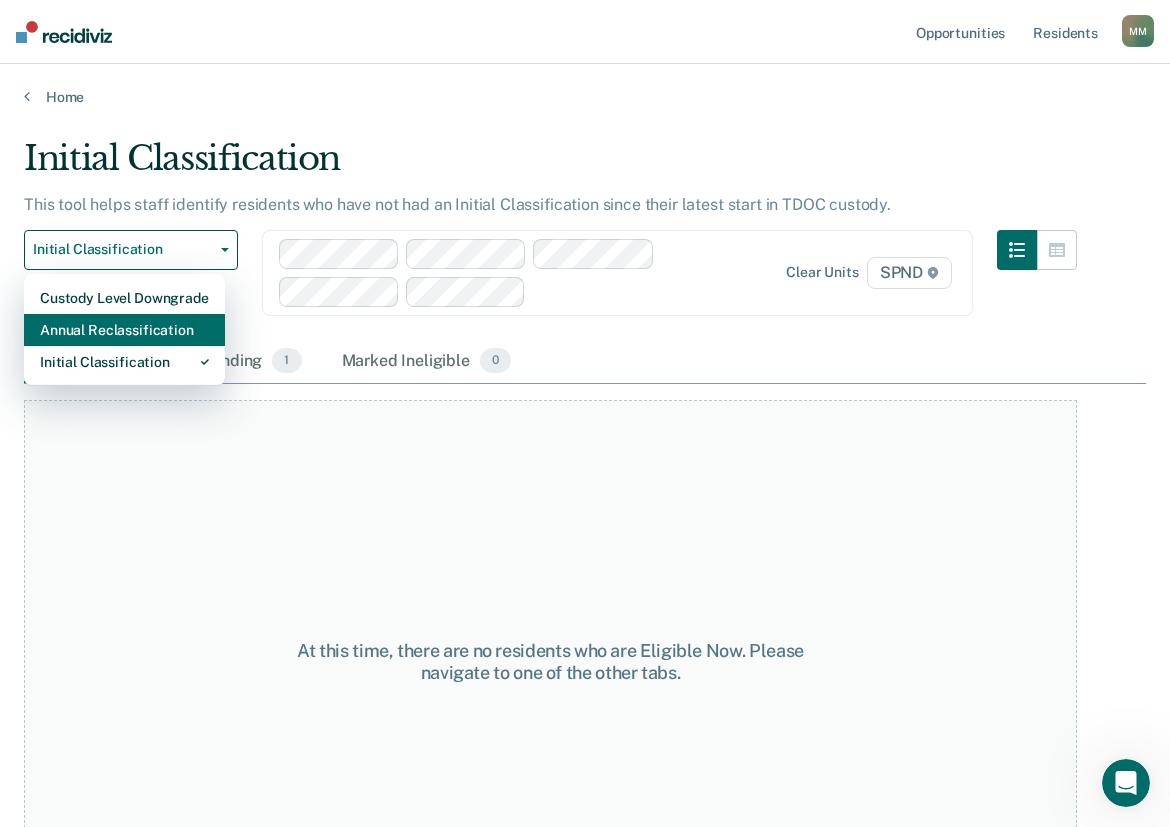 click on "Annual Reclassification" at bounding box center [124, 330] 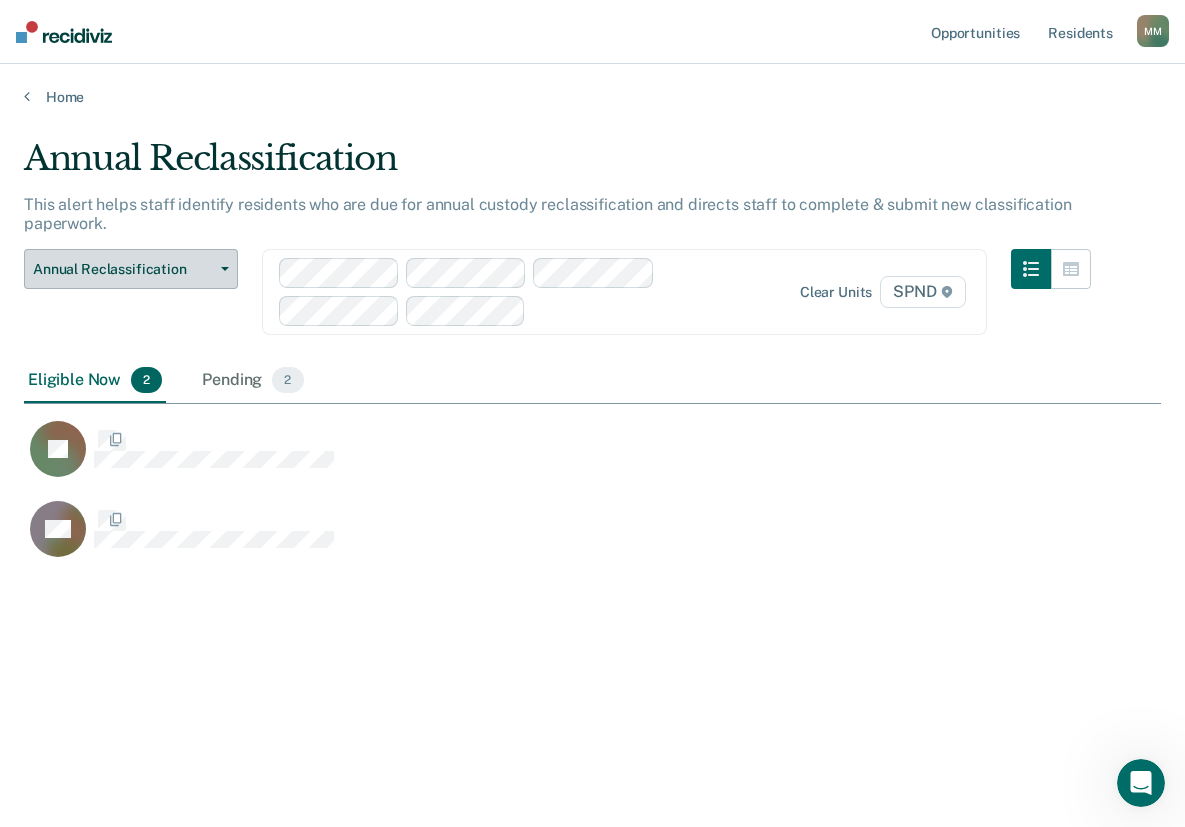 scroll, scrollTop: 16, scrollLeft: 16, axis: both 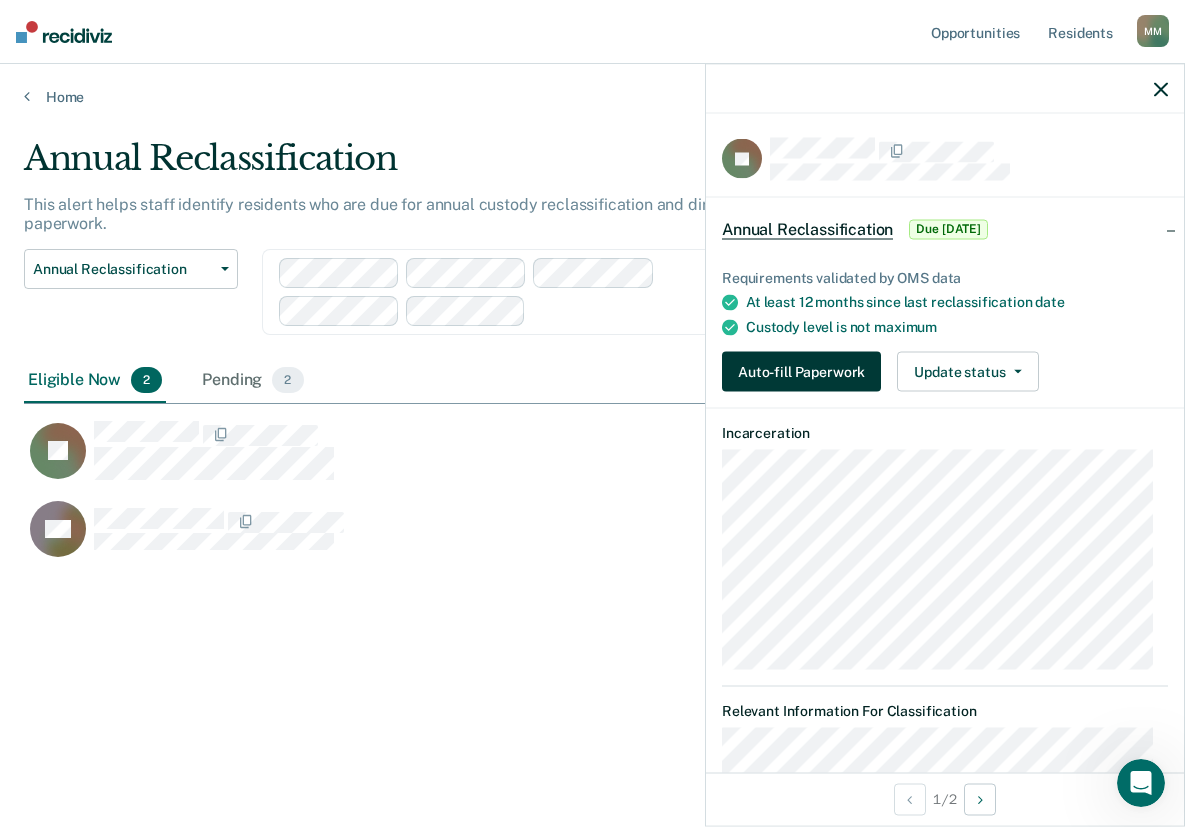 click on "Auto-fill Paperwork" at bounding box center [801, 372] 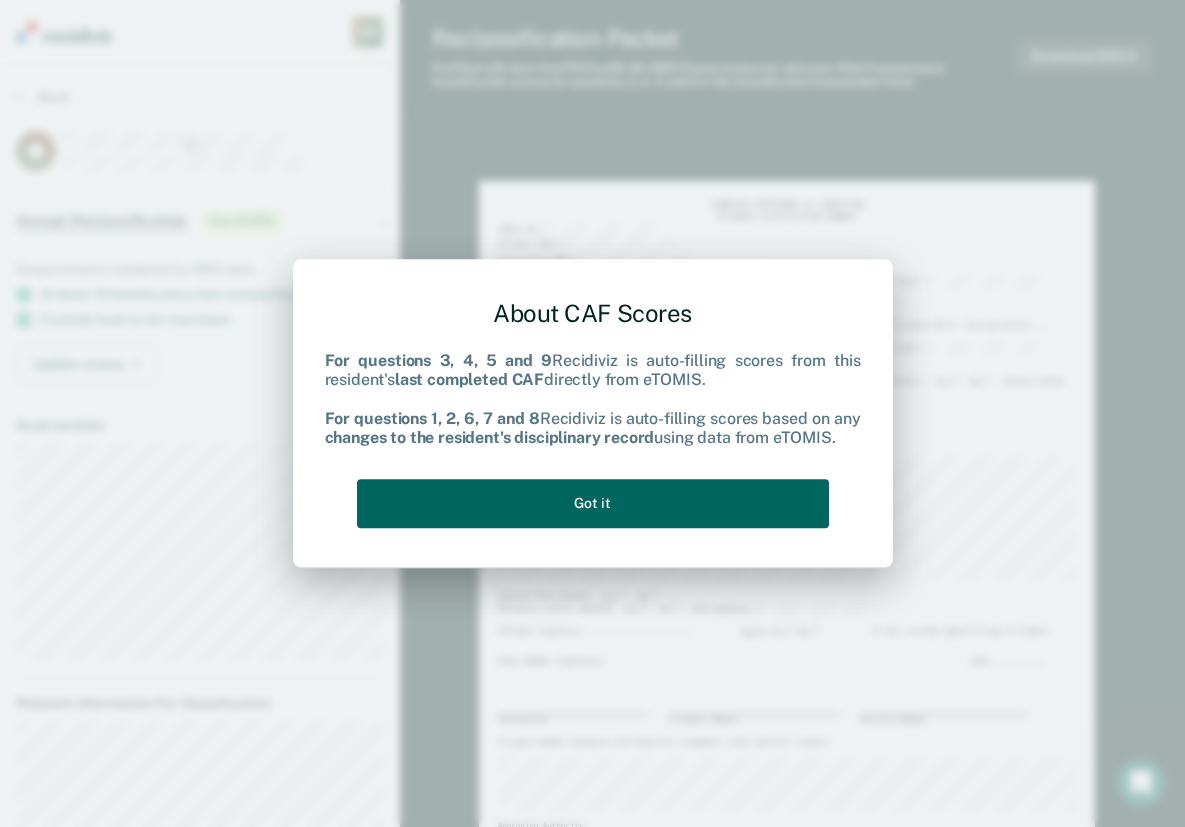 click on "Got it" at bounding box center (593, 503) 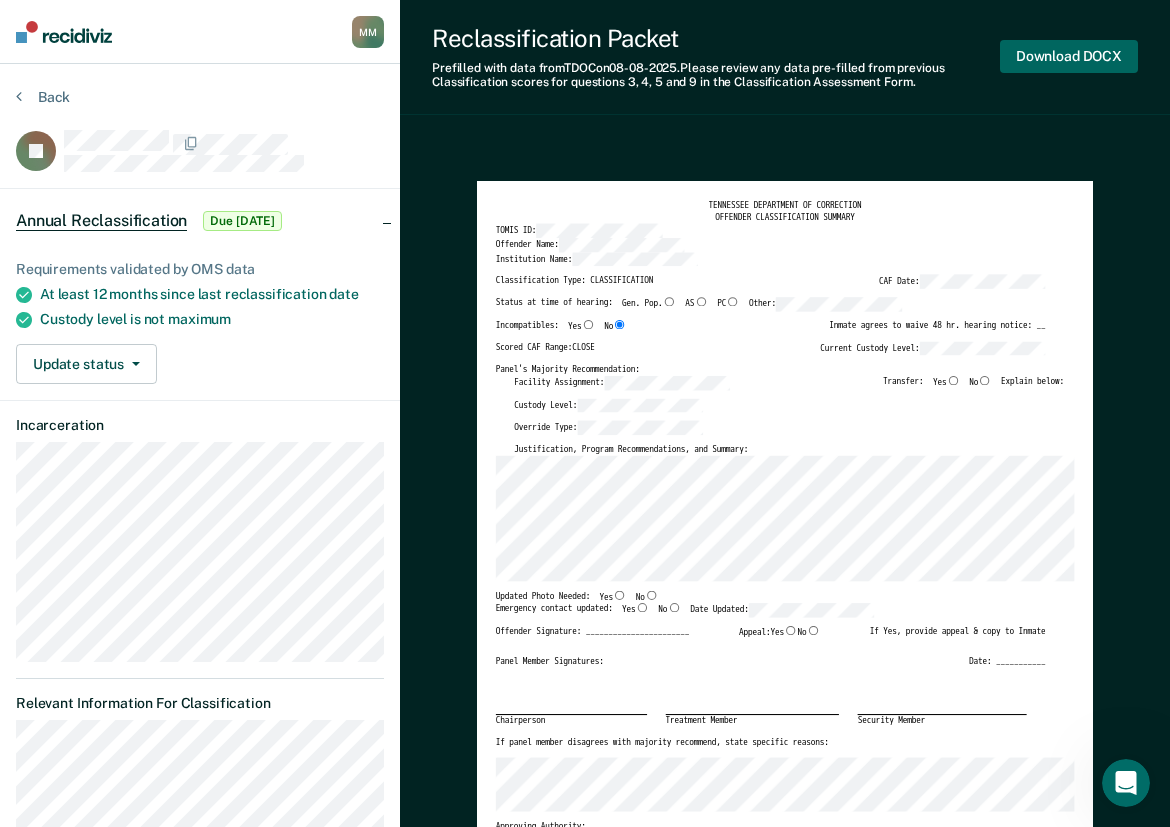 click on "Download DOCX" at bounding box center [1069, 56] 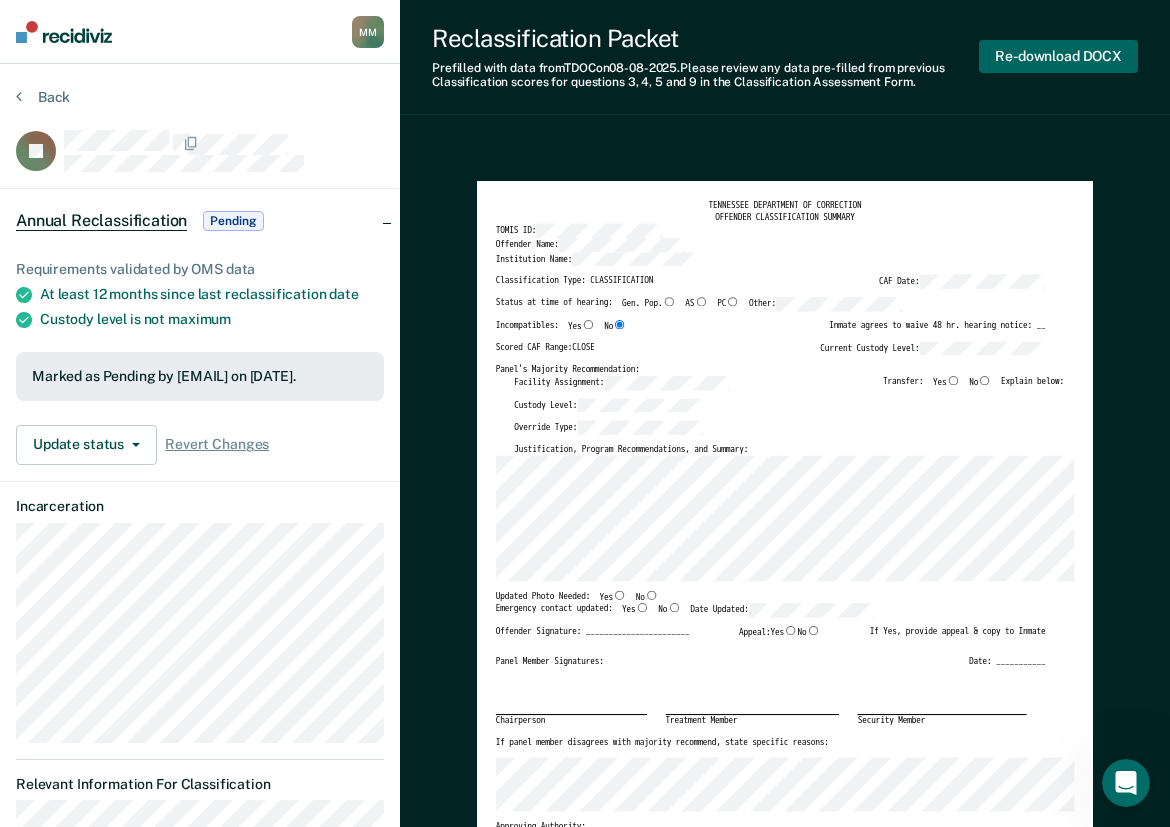 click on "Re-download DOCX" at bounding box center [1058, 56] 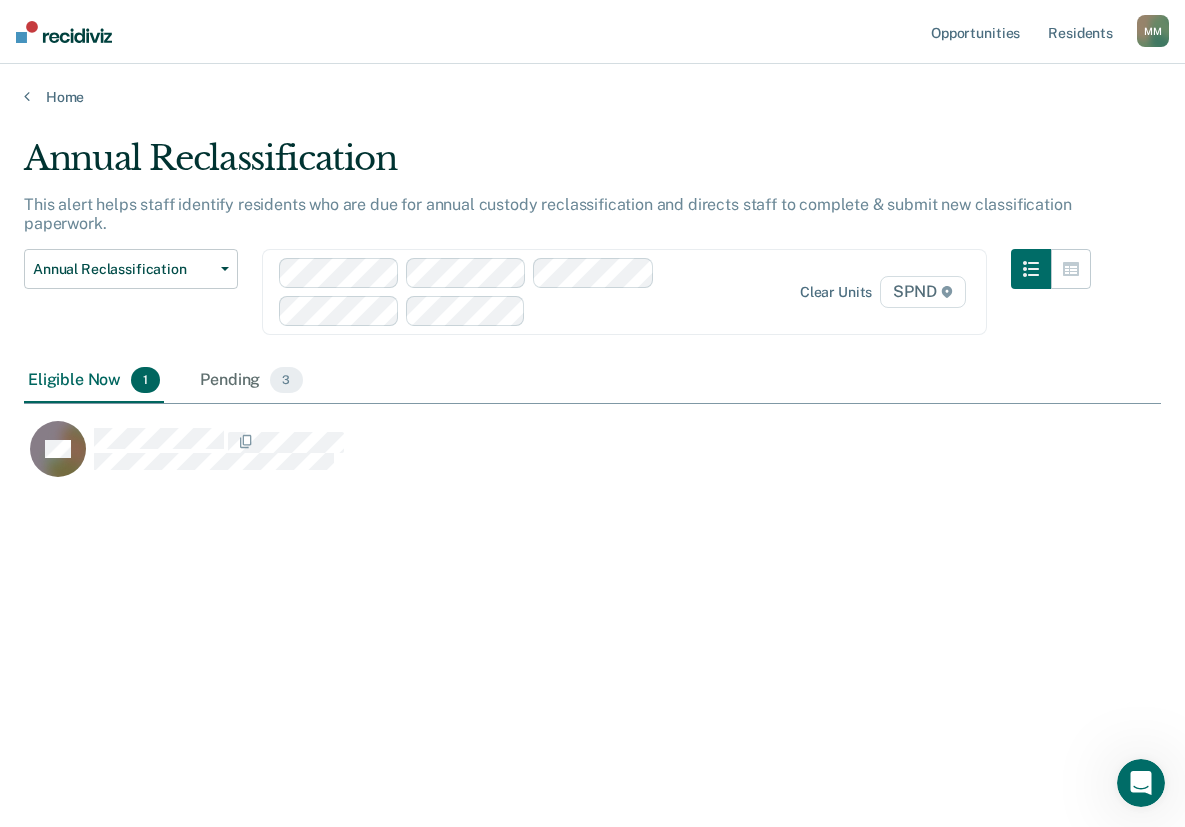 scroll, scrollTop: 16, scrollLeft: 16, axis: both 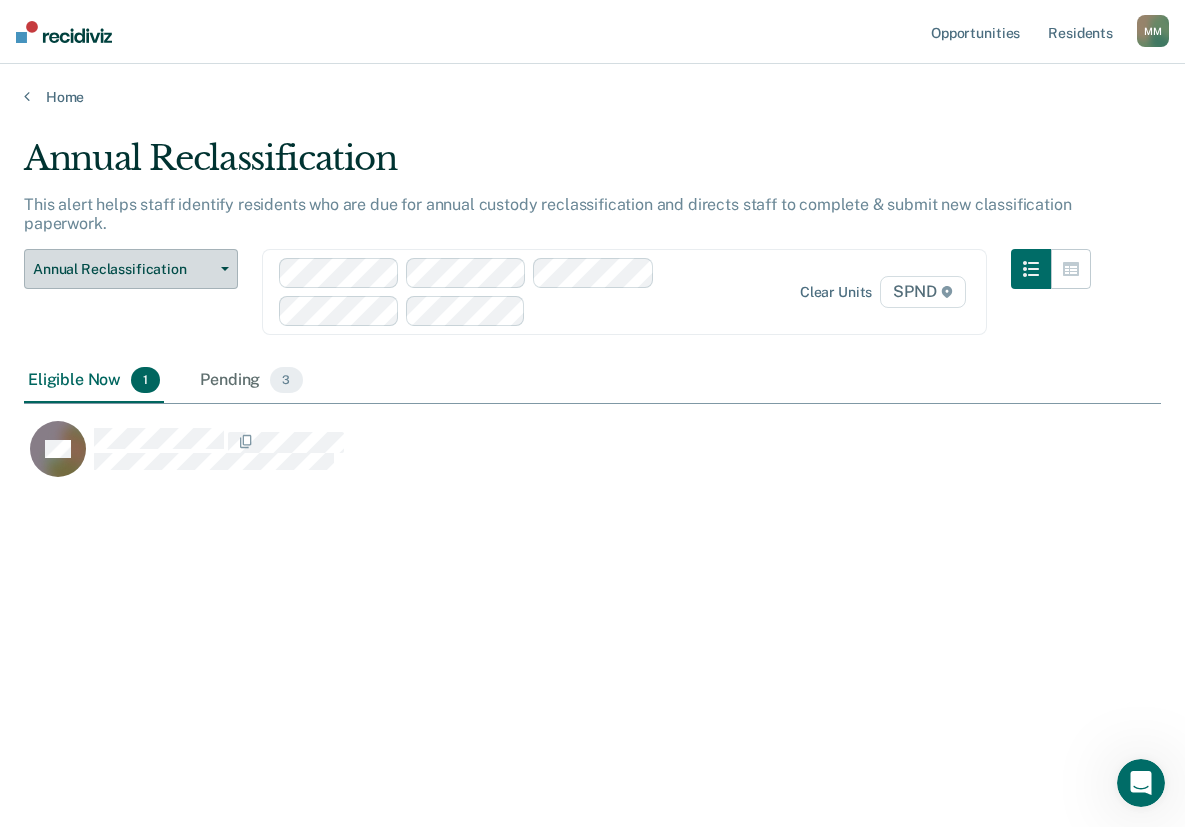 click on "Annual Reclassification" at bounding box center [131, 269] 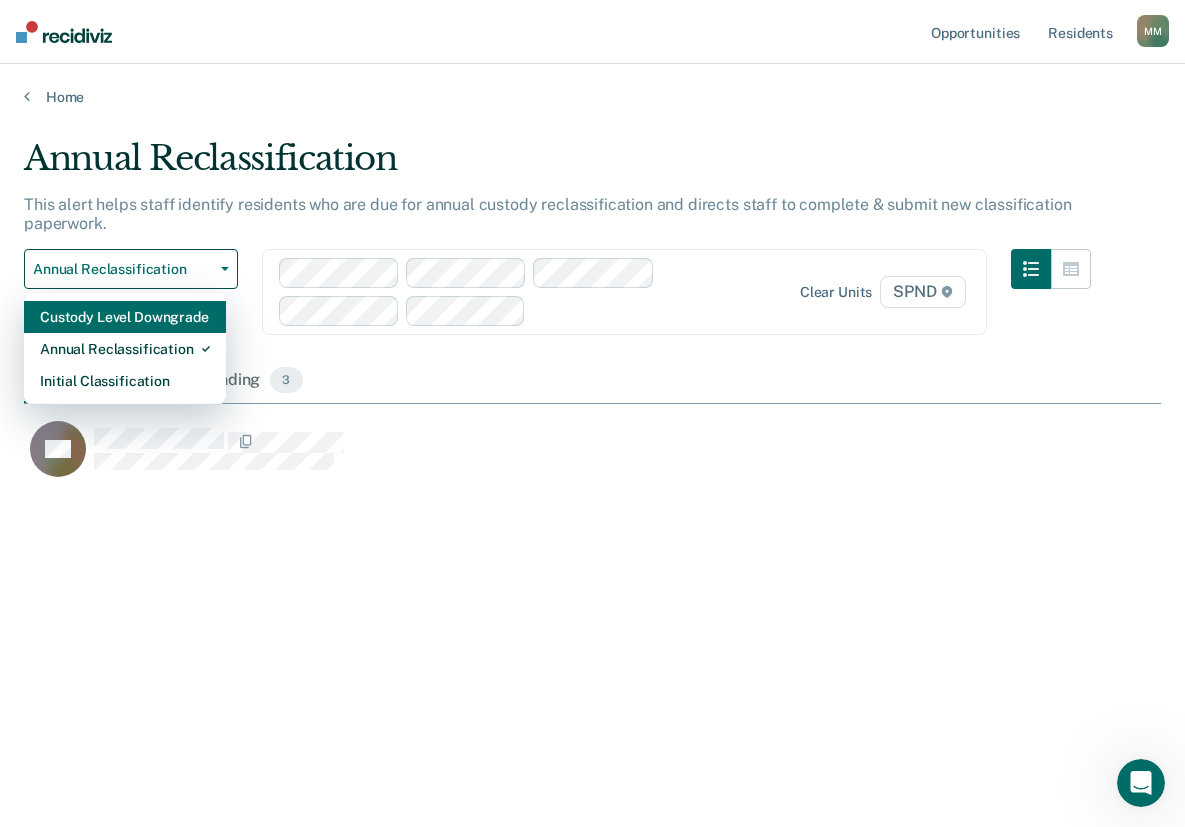 click on "Custody Level Downgrade" at bounding box center [125, 317] 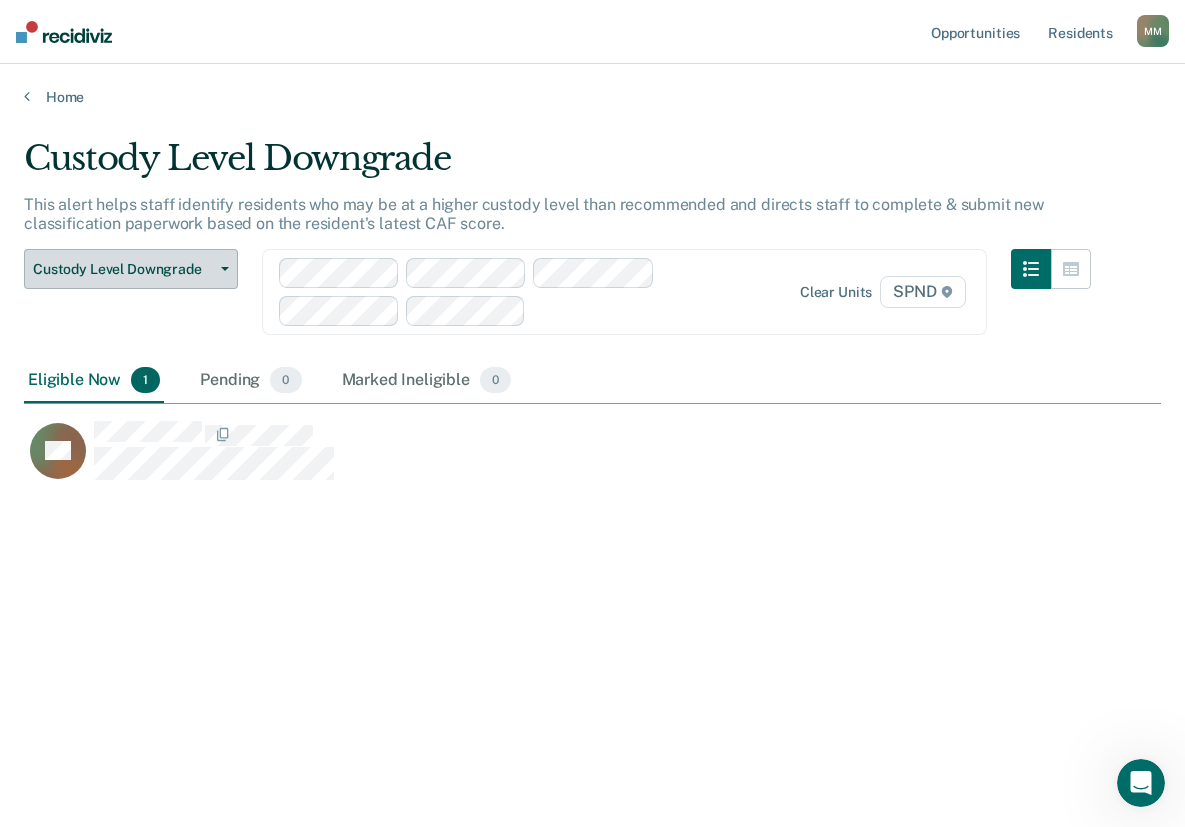 click 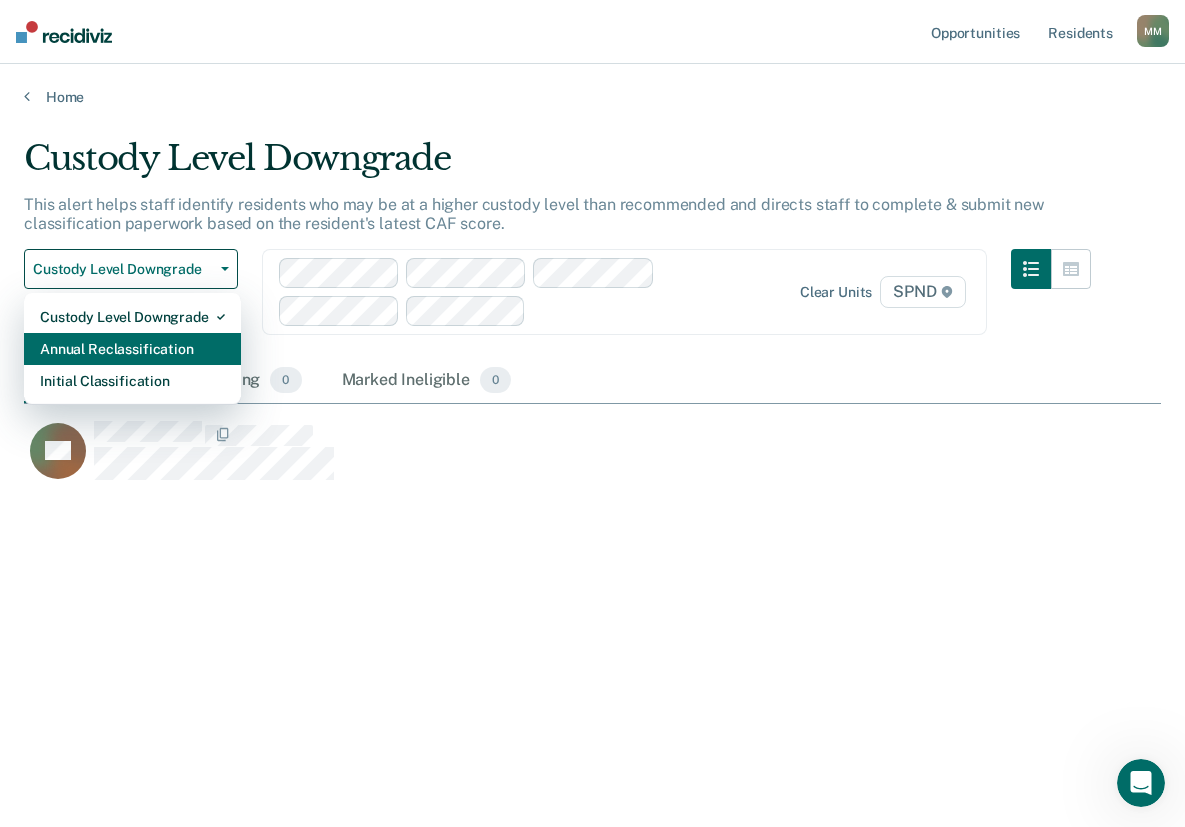 click on "Annual Reclassification" at bounding box center (132, 349) 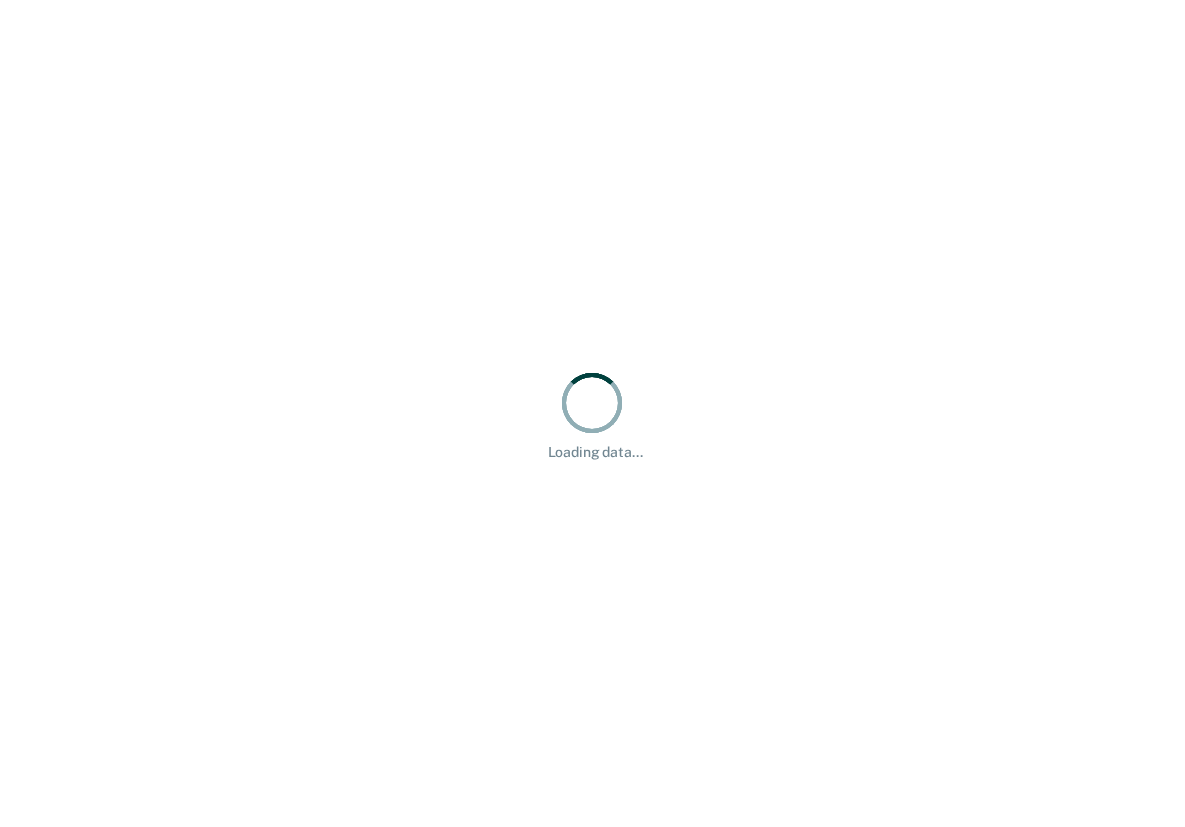 scroll, scrollTop: 0, scrollLeft: 0, axis: both 